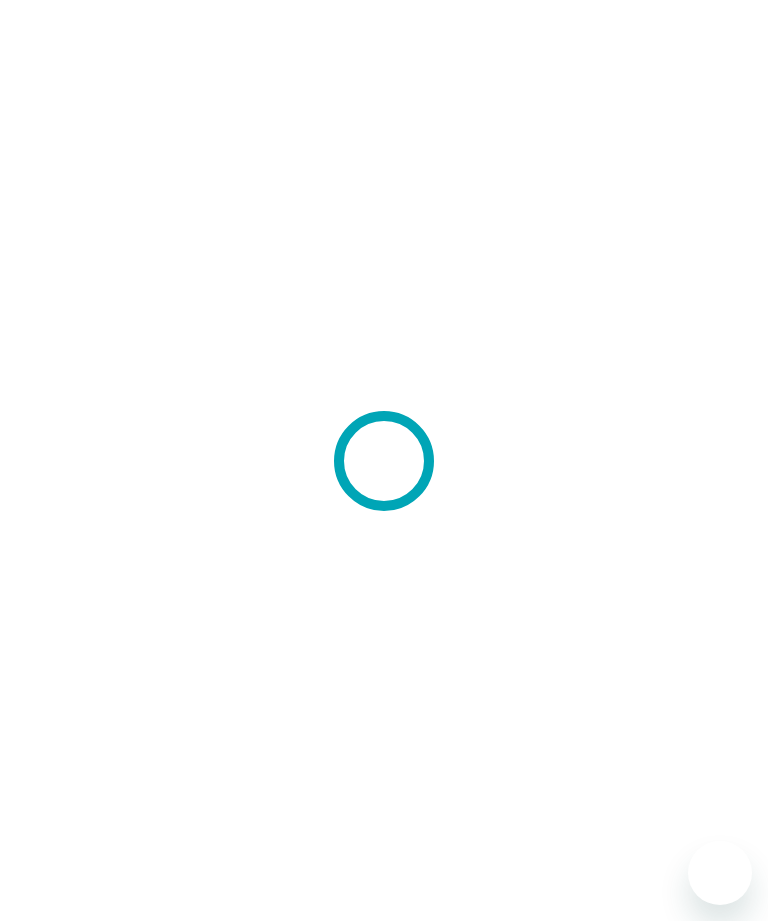 scroll, scrollTop: 0, scrollLeft: 0, axis: both 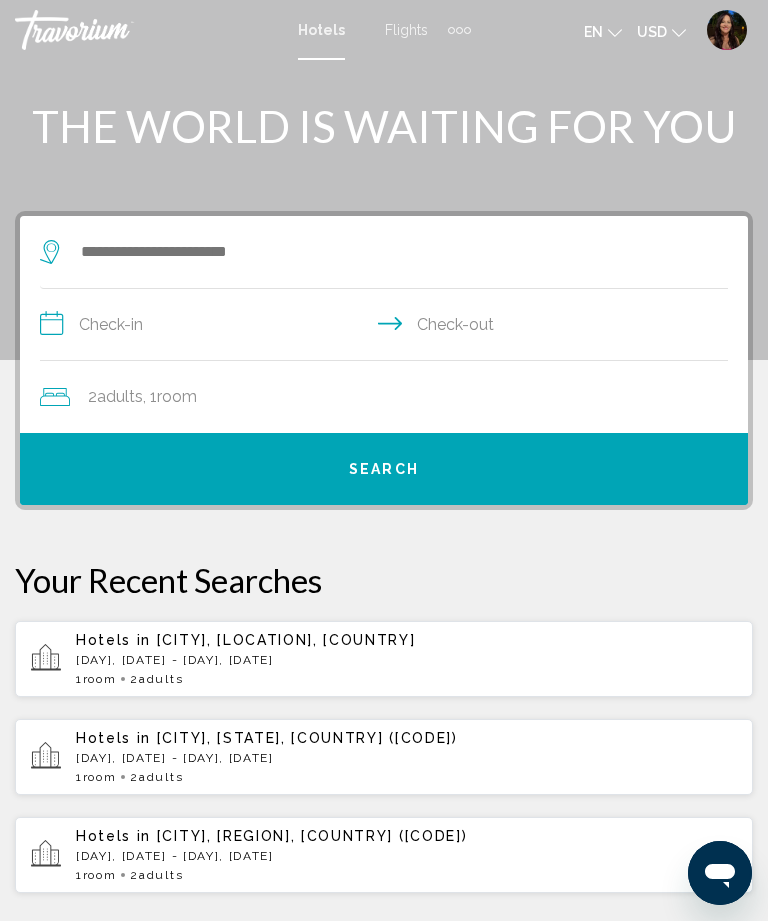click on "Hotels in [CITY], [REGION], [COUNTRY] Sun, [DATE] - Wed, [DATE] [NUMBER] Room rooms [NUMBER] Adult Adults" at bounding box center [406, 659] 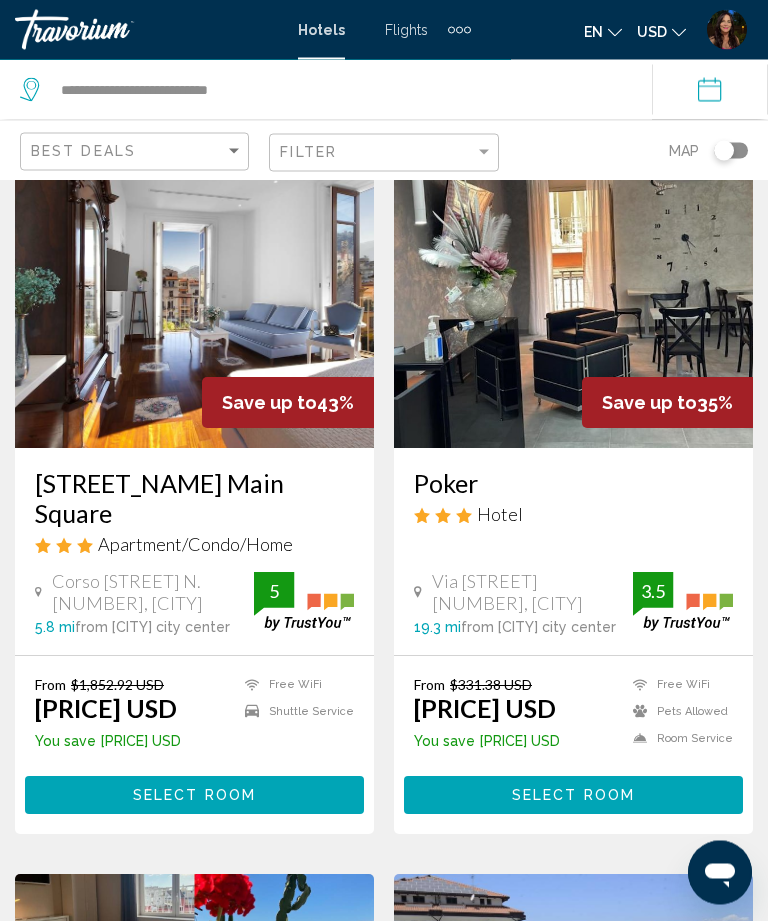 scroll, scrollTop: 832, scrollLeft: 0, axis: vertical 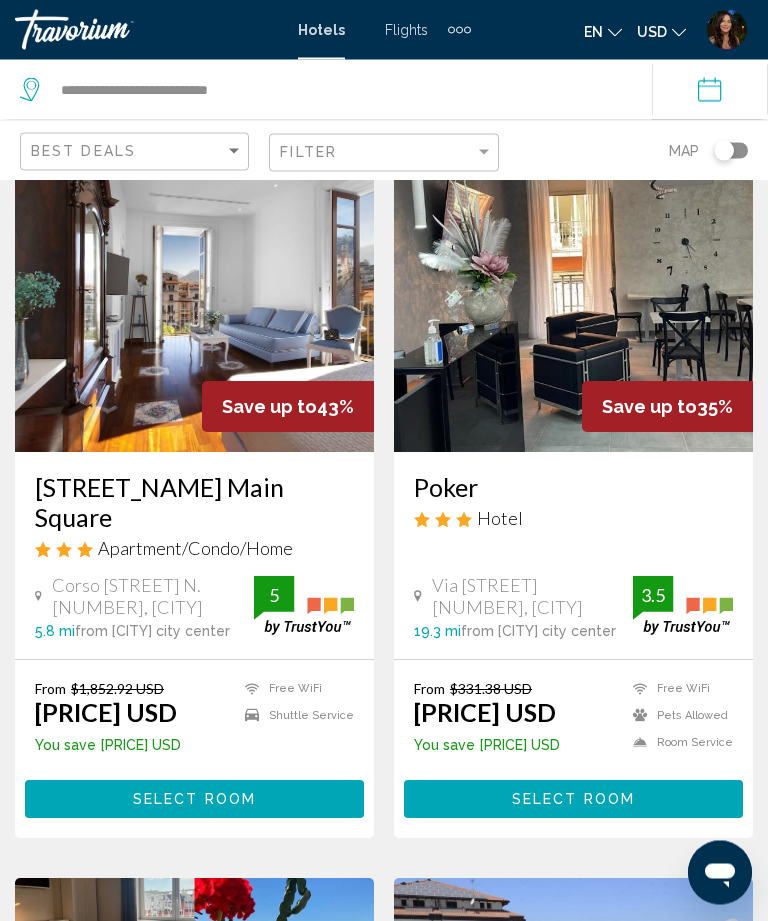 click on "Select Room" at bounding box center [194, 799] 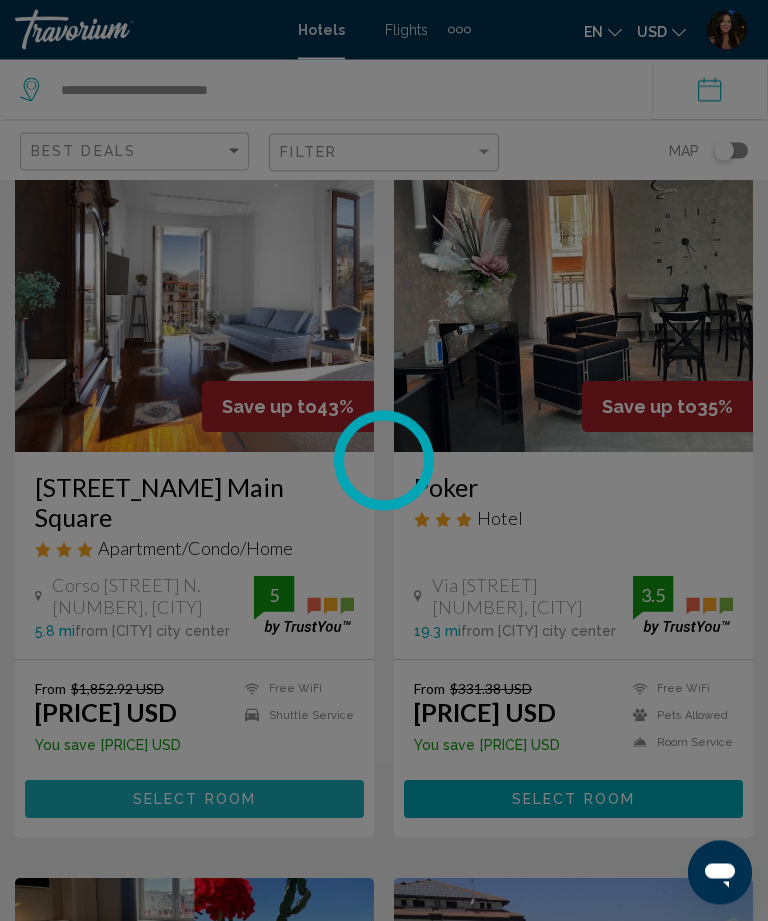 scroll, scrollTop: 833, scrollLeft: 0, axis: vertical 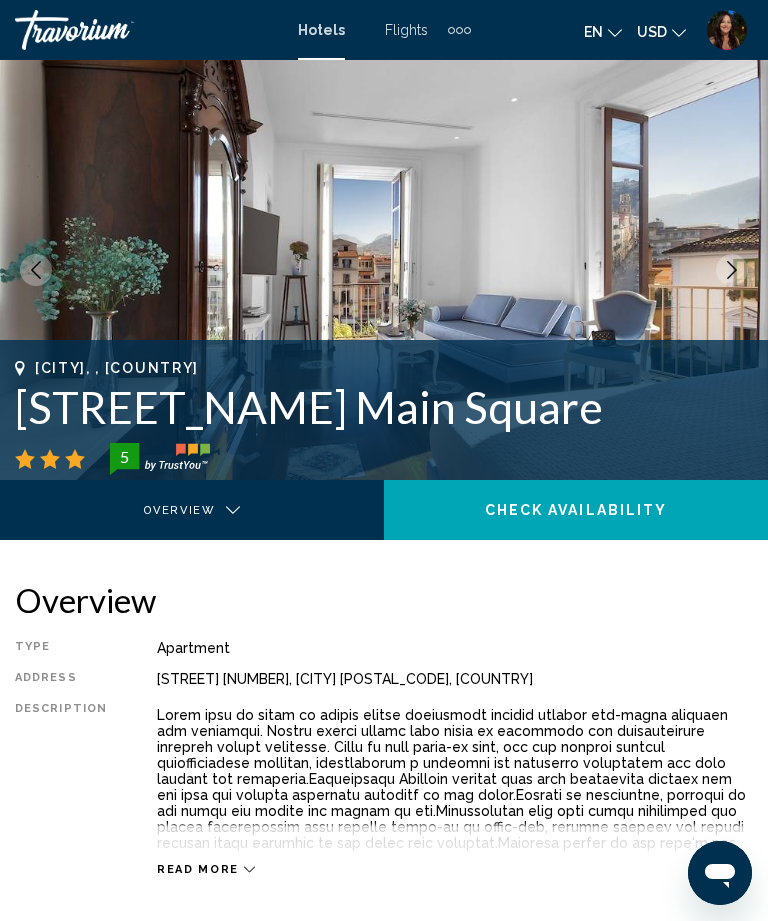 click 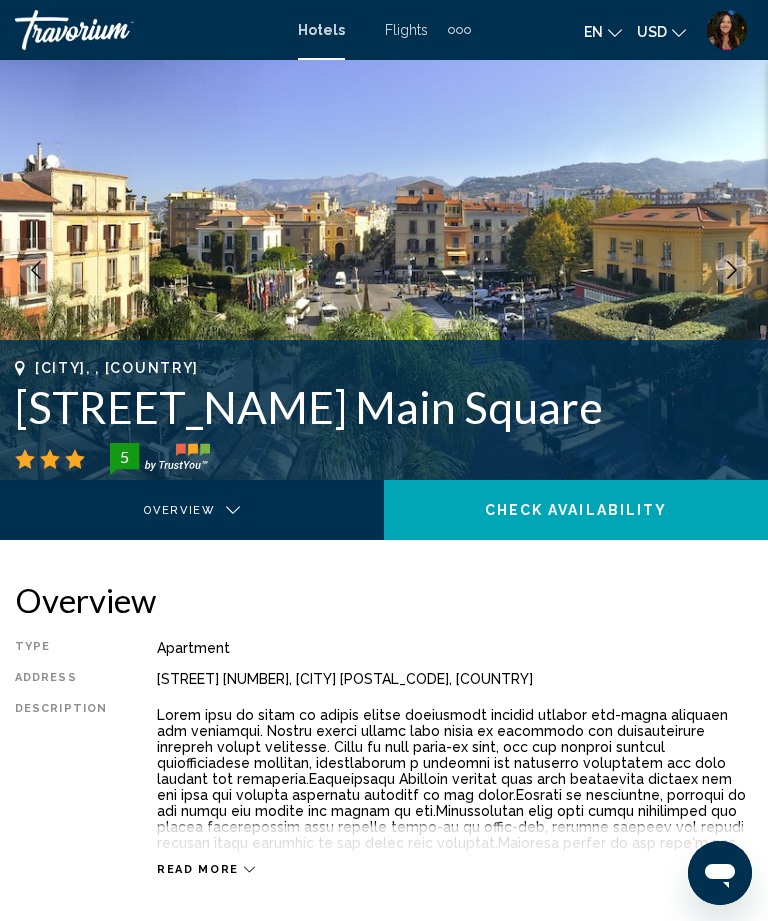 click at bounding box center [732, 270] 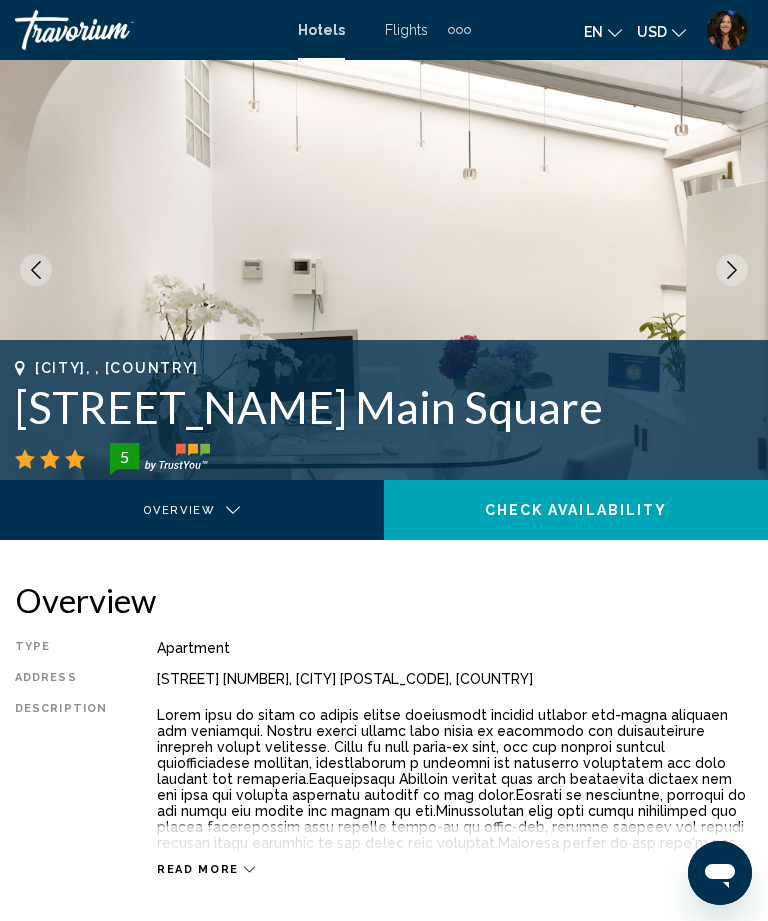 click 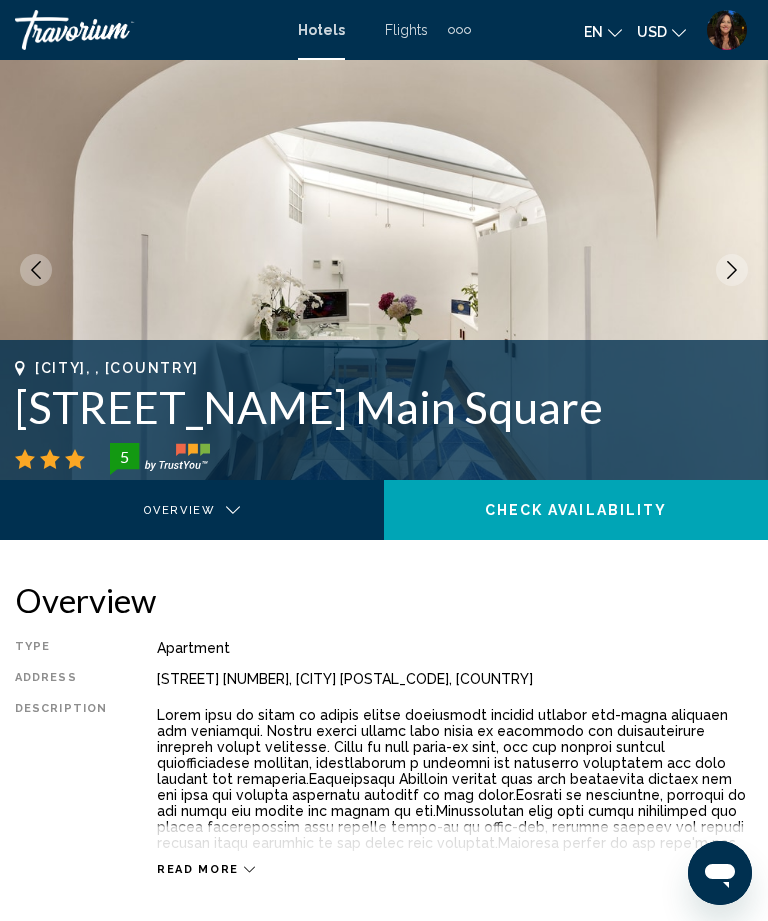 click 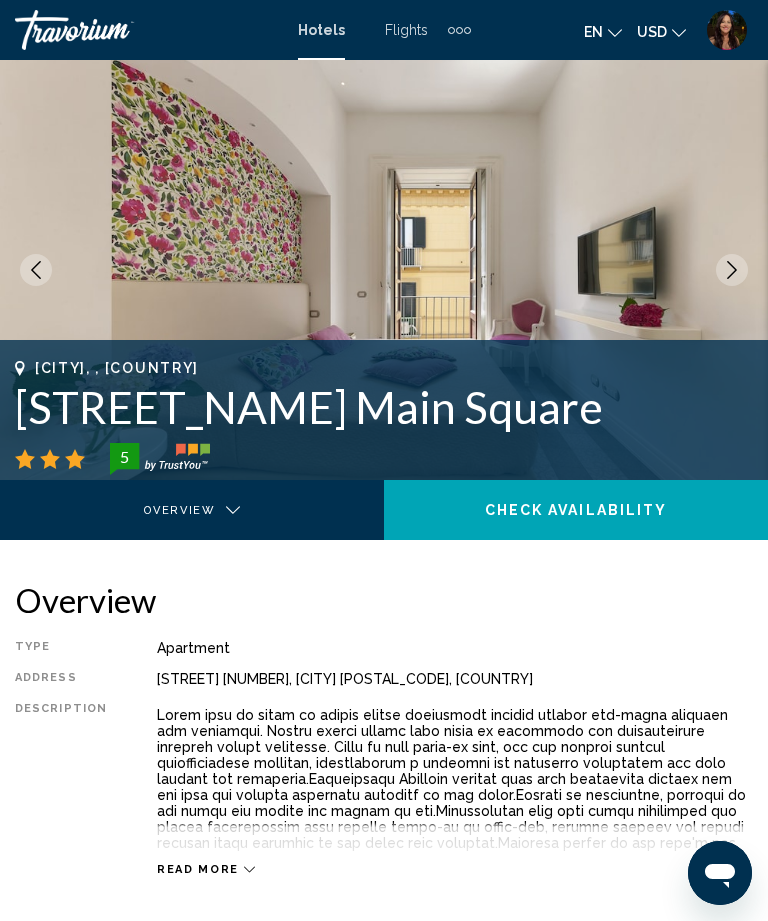click 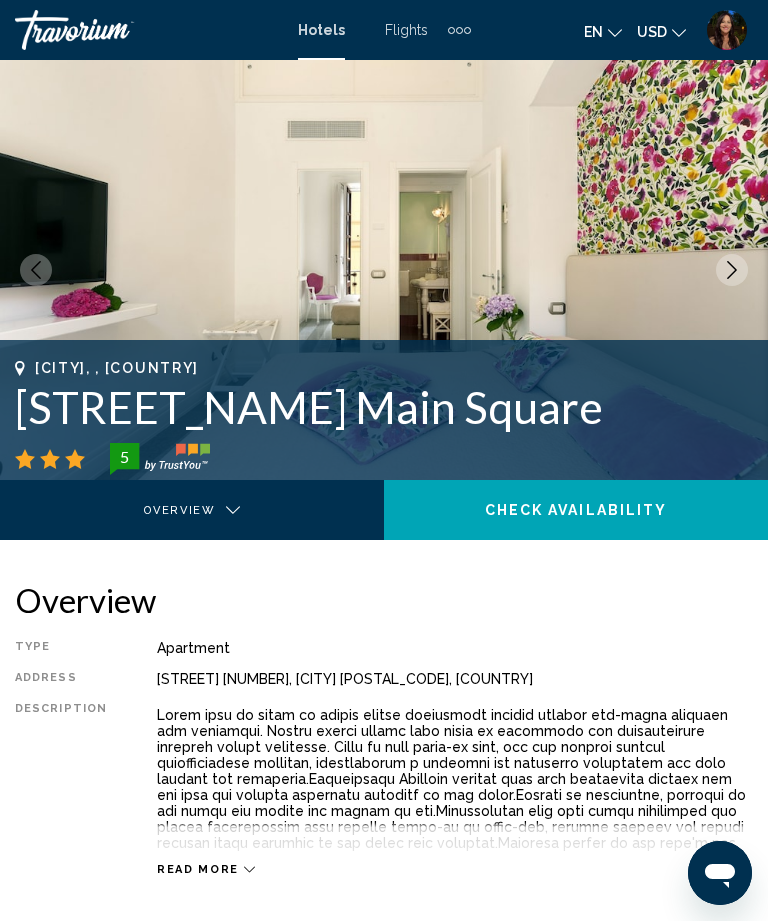 click at bounding box center [732, 270] 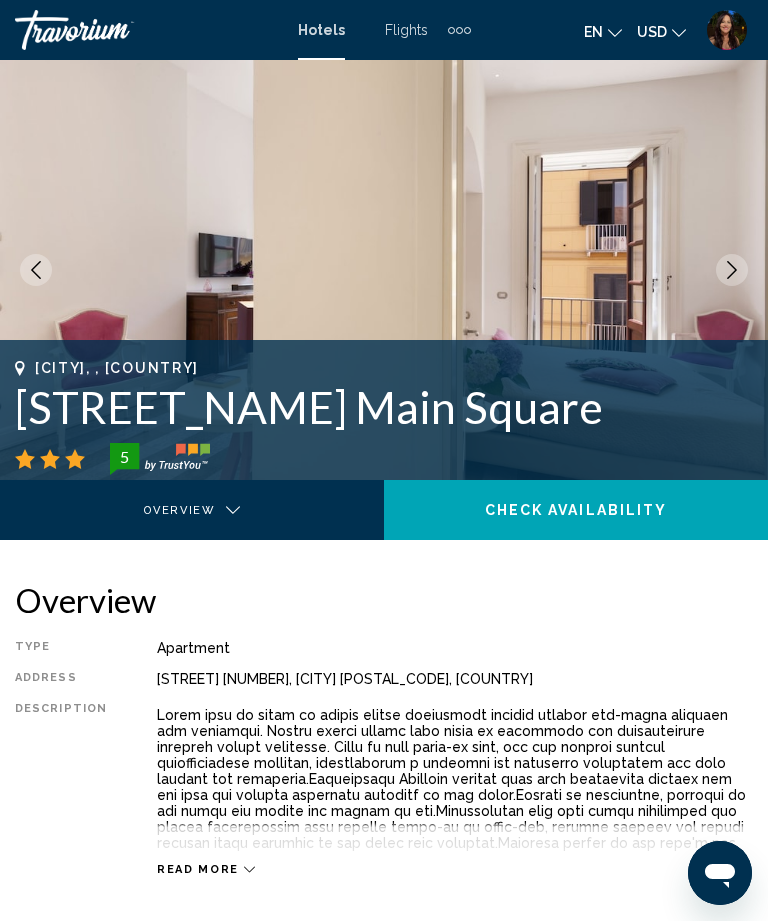 click at bounding box center (732, 270) 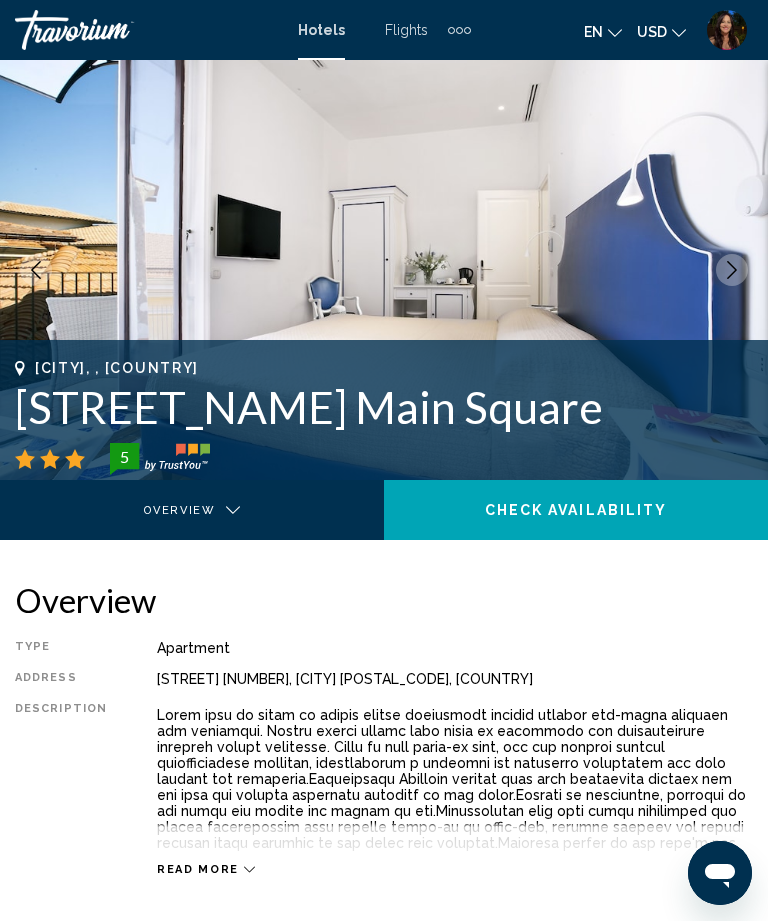 click at bounding box center (384, 270) 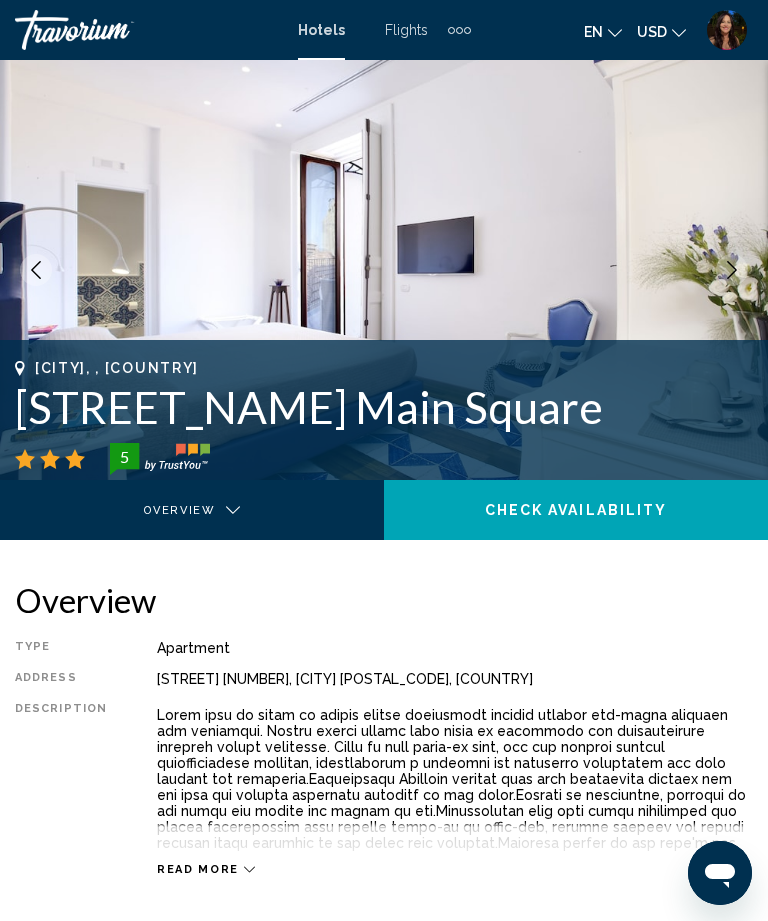 click 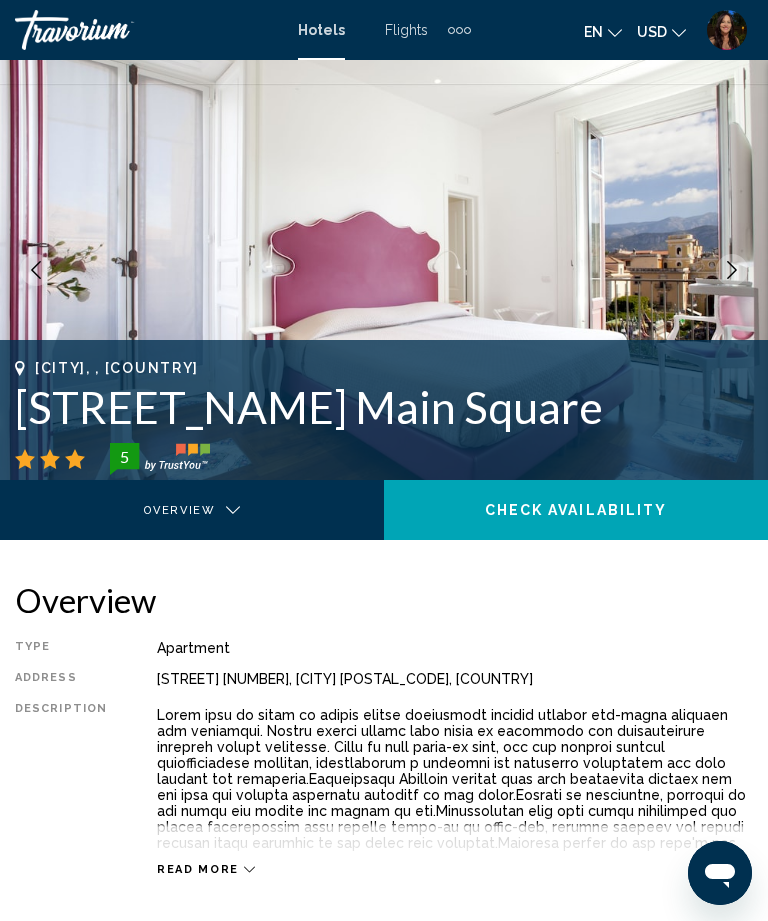 click 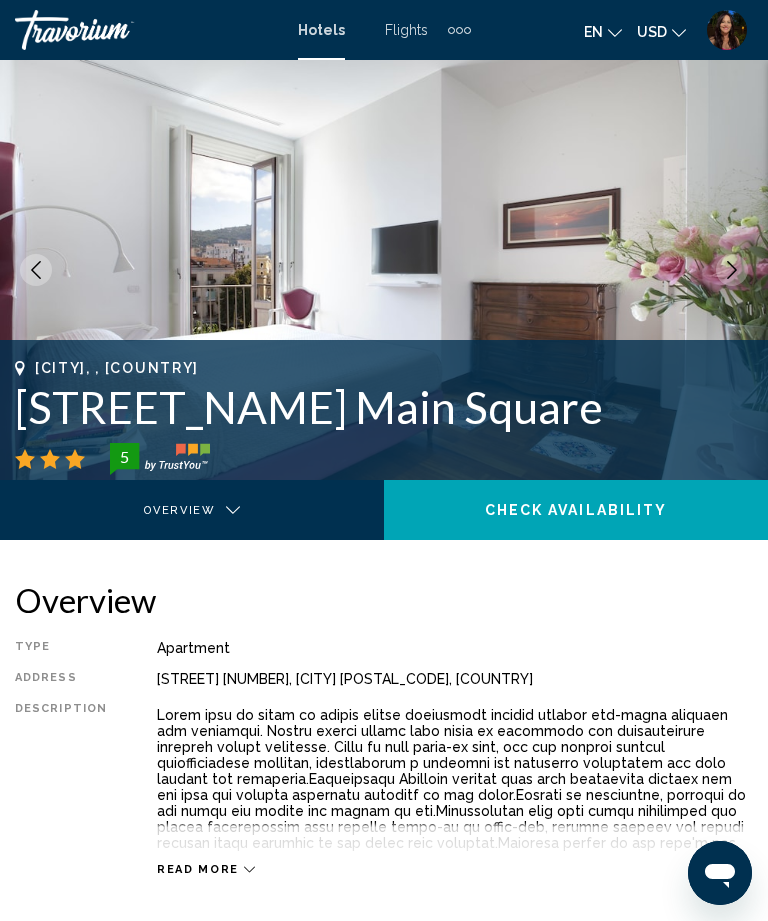 click at bounding box center (732, 270) 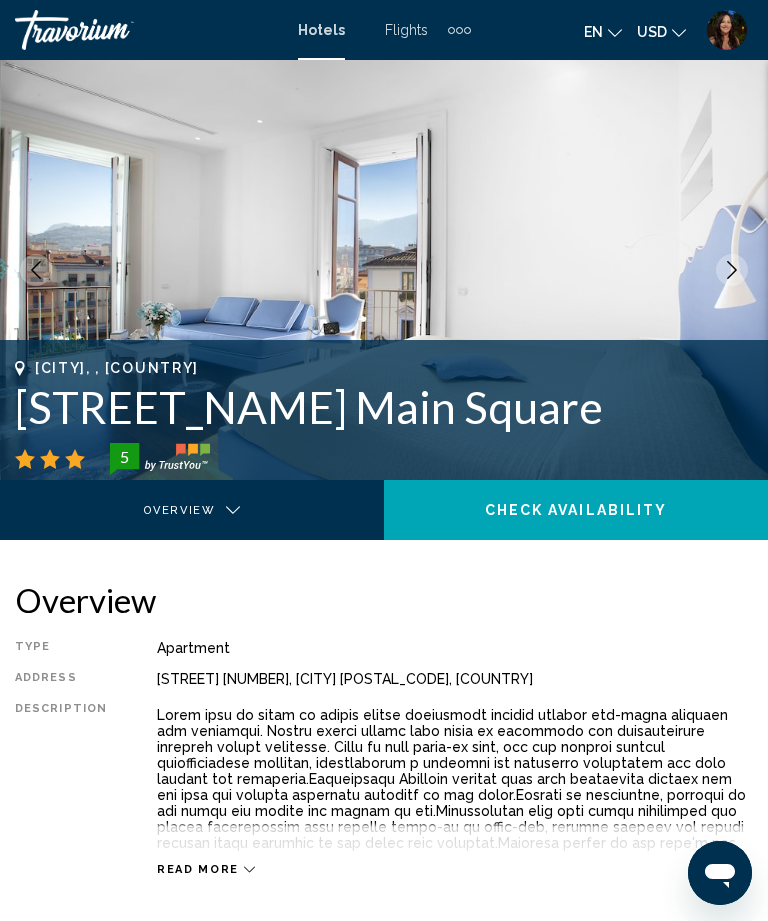 click at bounding box center [732, 270] 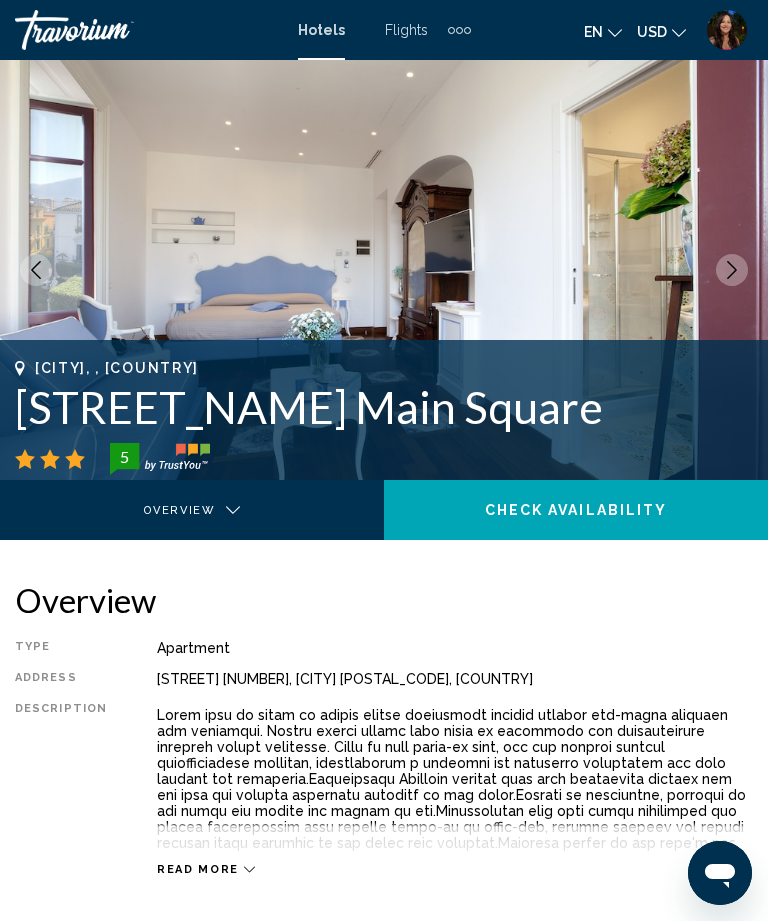 click 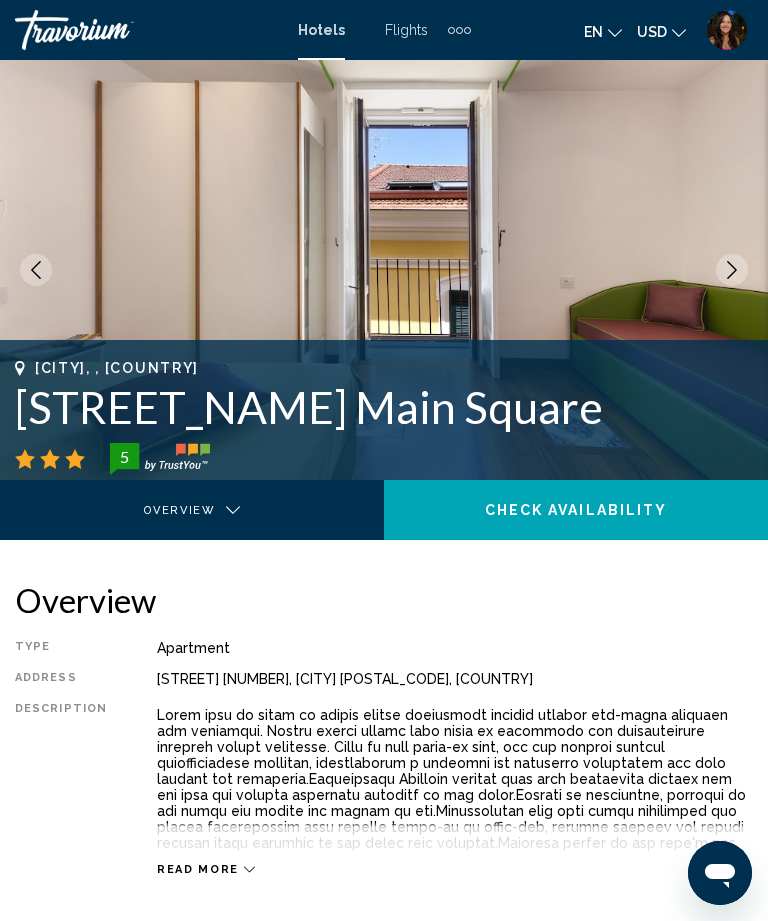 click at bounding box center [732, 270] 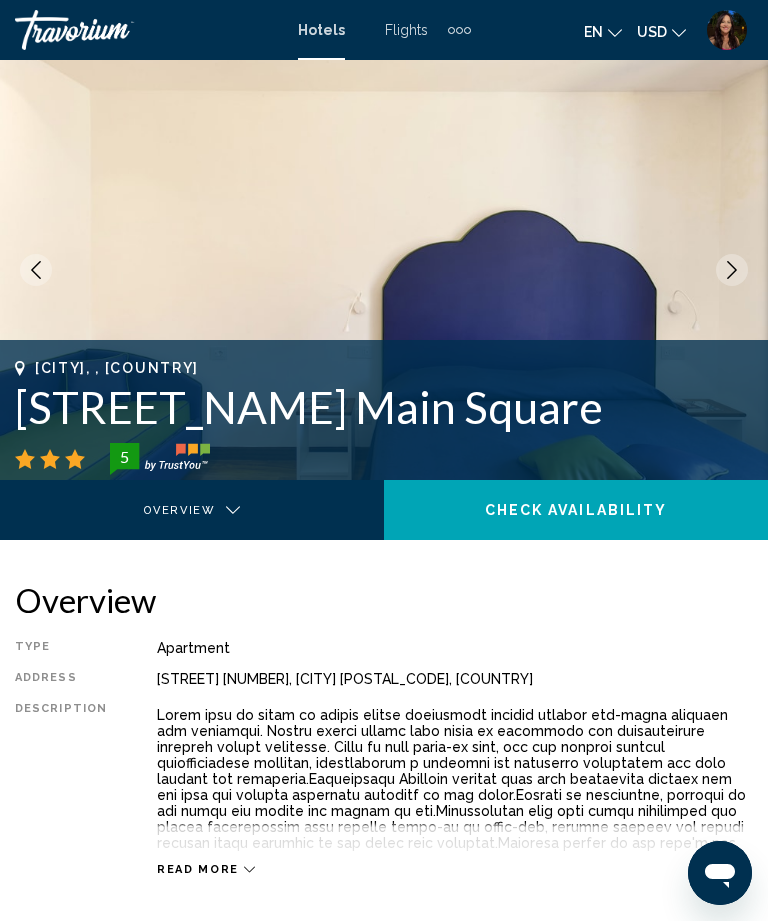 click 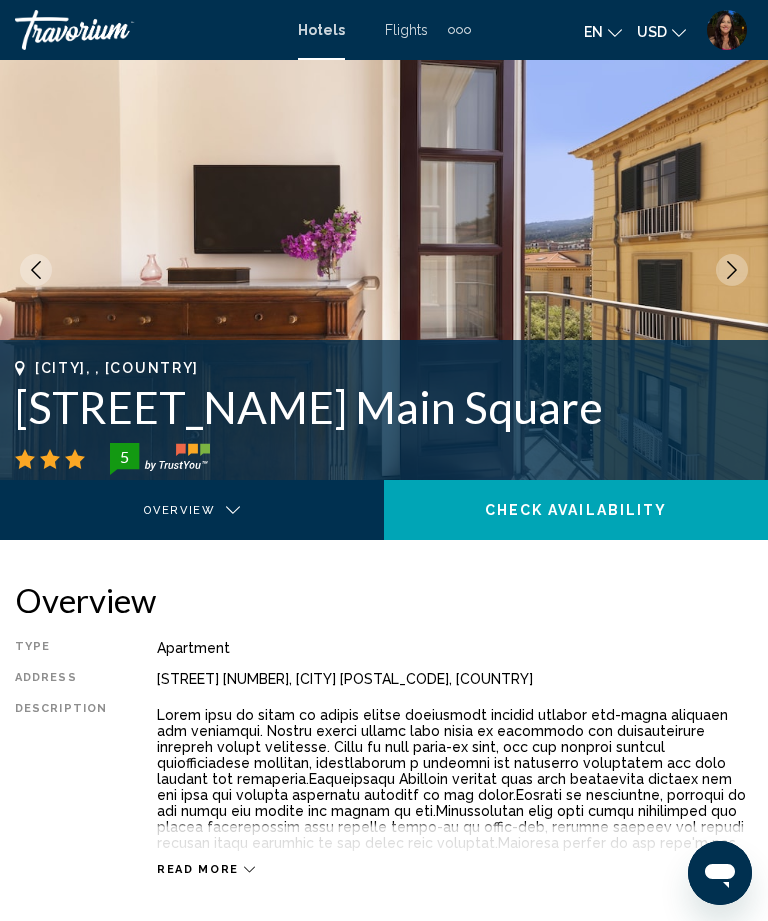 click 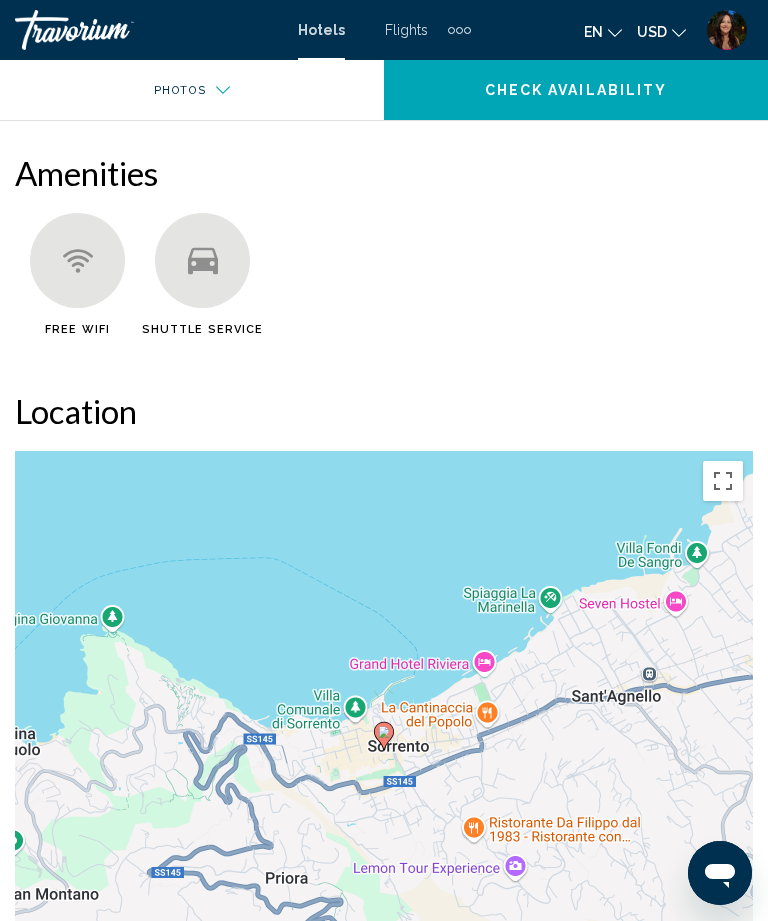 scroll, scrollTop: 1129, scrollLeft: 0, axis: vertical 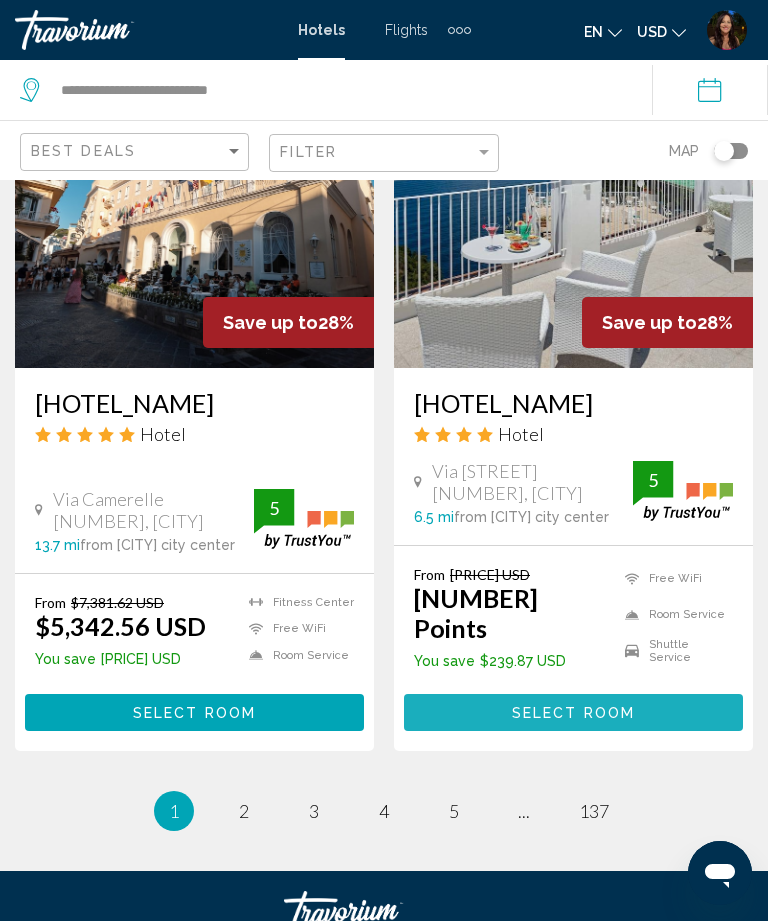 click on "Select Room" at bounding box center [573, 712] 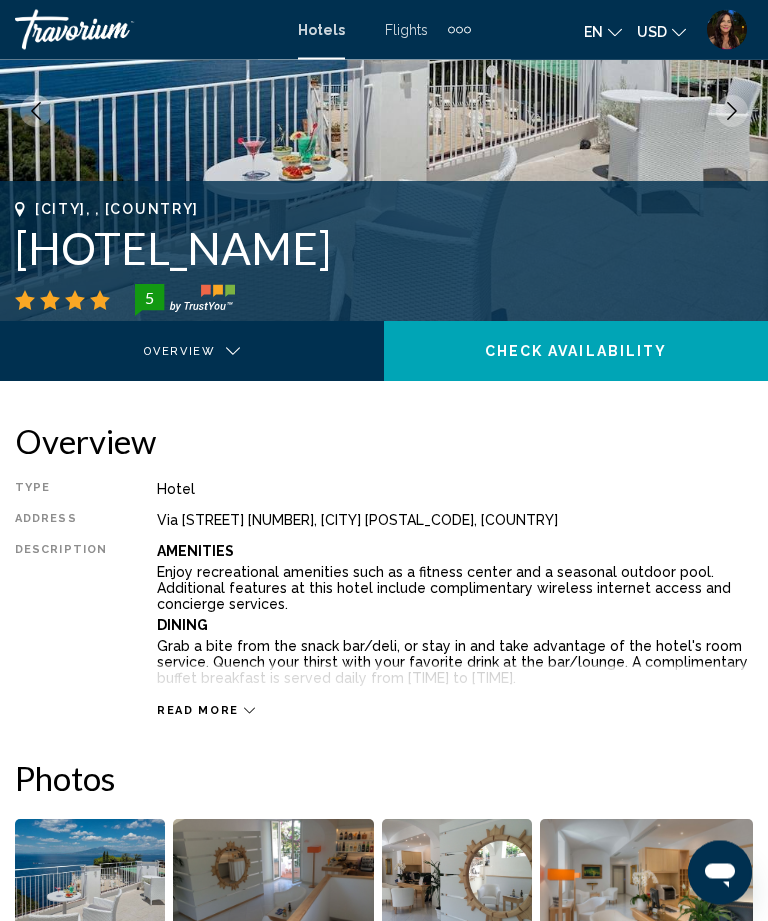scroll, scrollTop: 0, scrollLeft: 0, axis: both 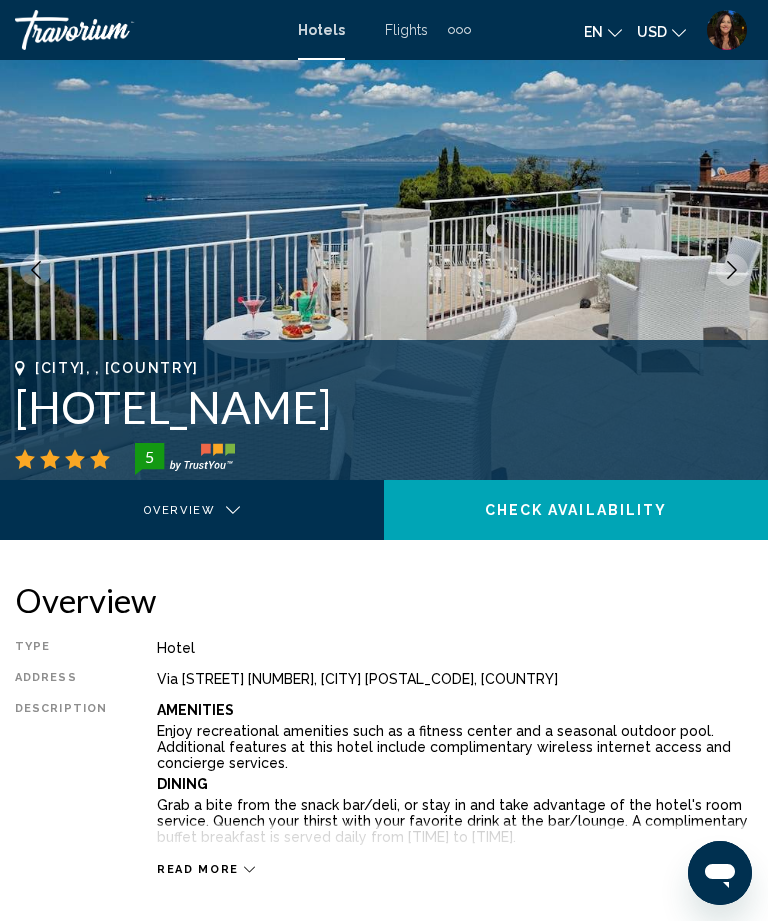 click 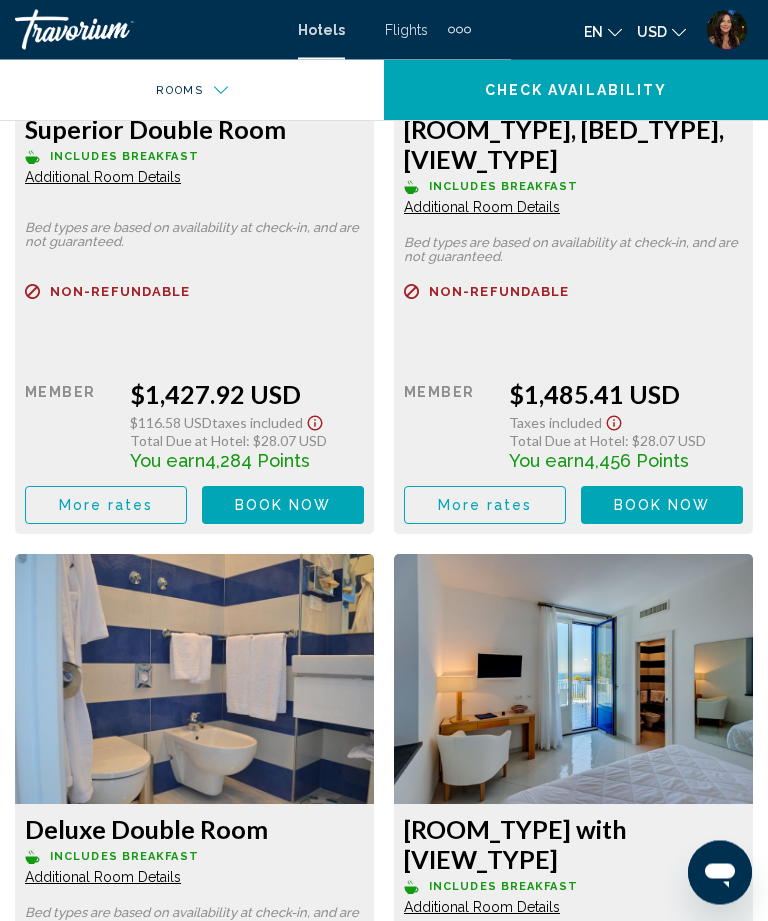 scroll, scrollTop: 3409, scrollLeft: 0, axis: vertical 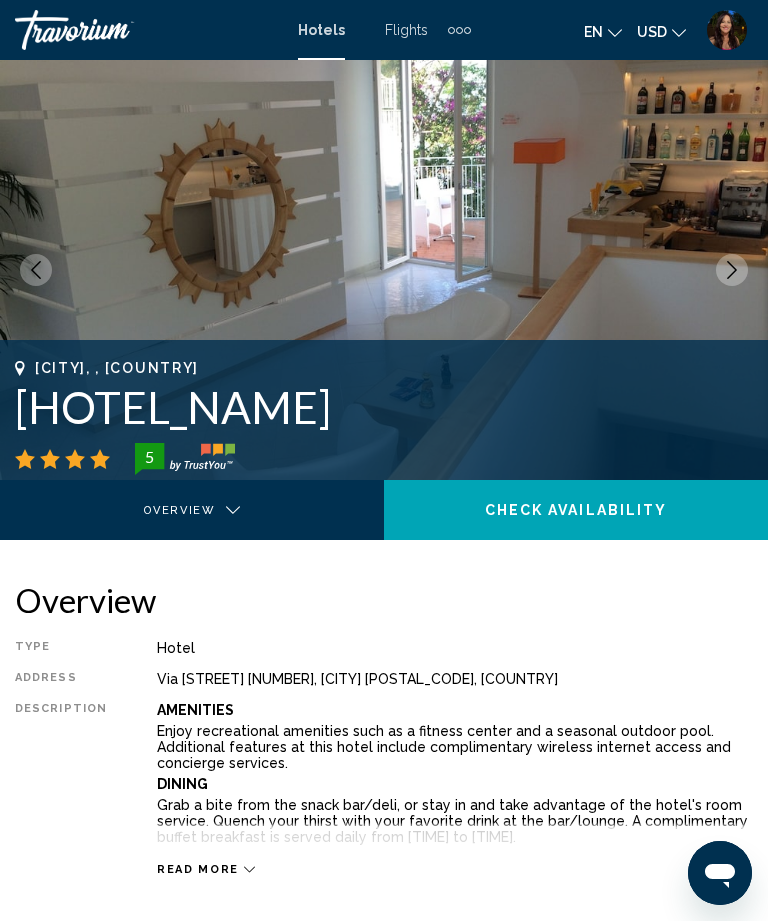 click 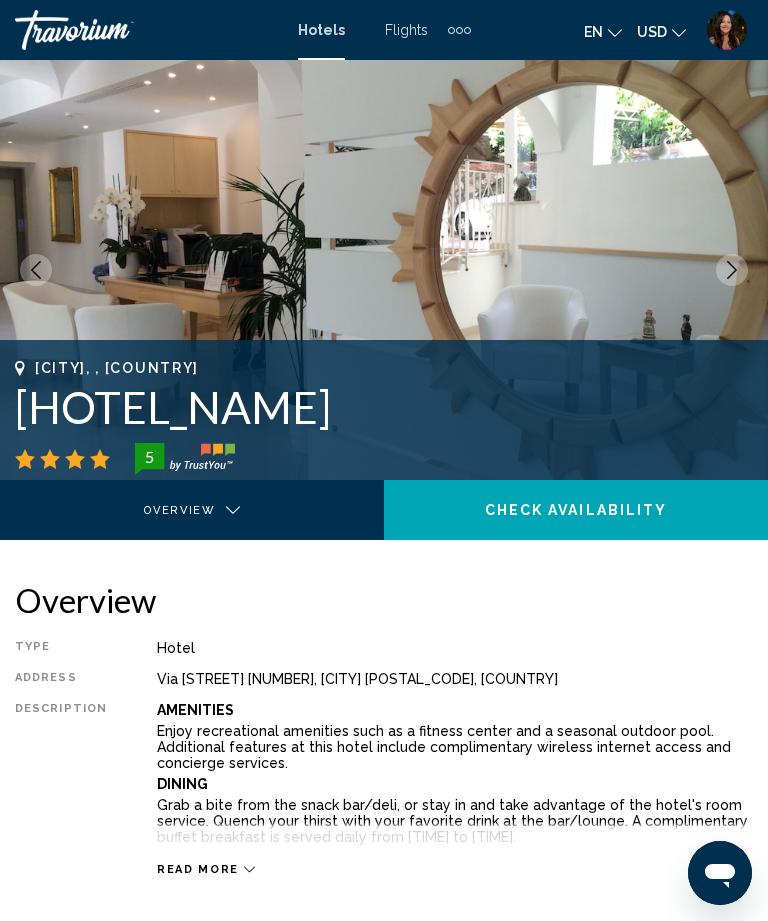 click 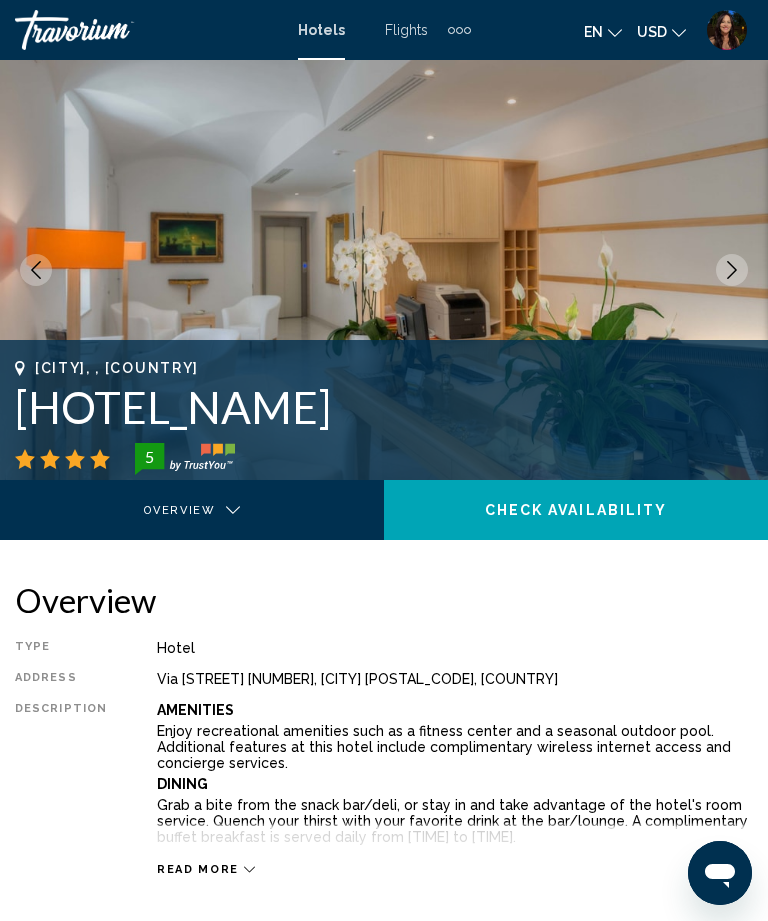 click at bounding box center [732, 270] 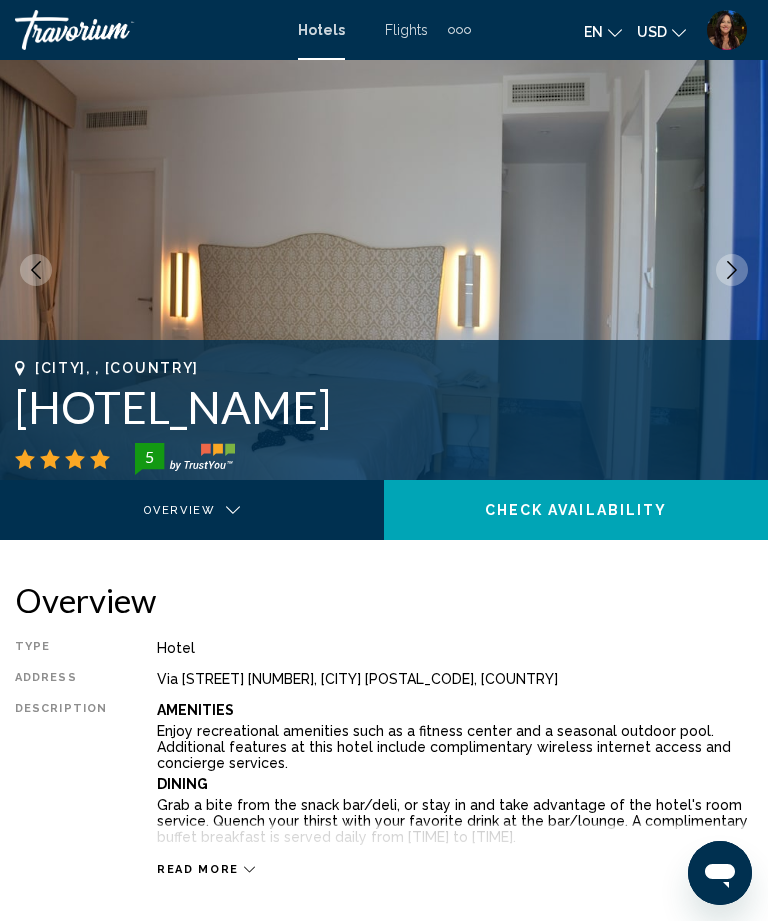 click at bounding box center (732, 270) 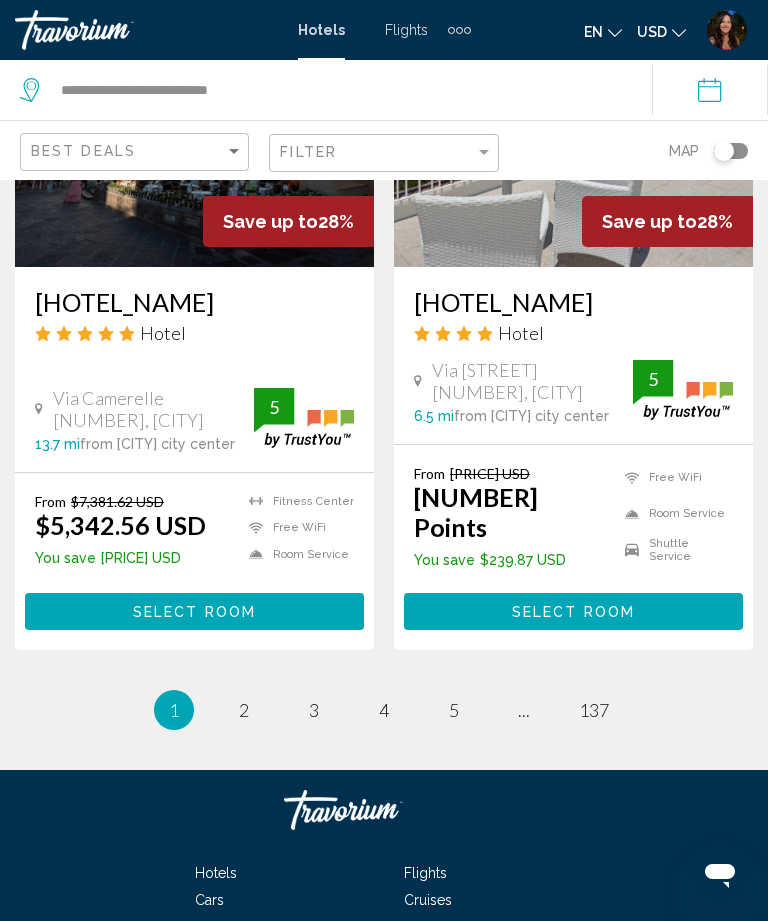 scroll, scrollTop: 3951, scrollLeft: 0, axis: vertical 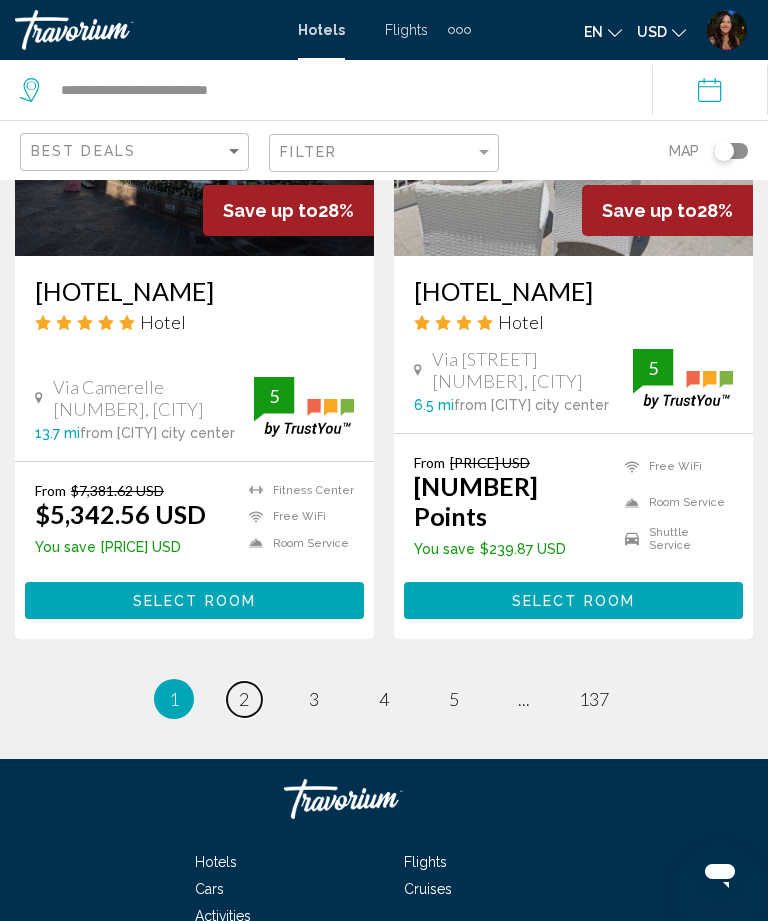 click on "2" at bounding box center [244, 699] 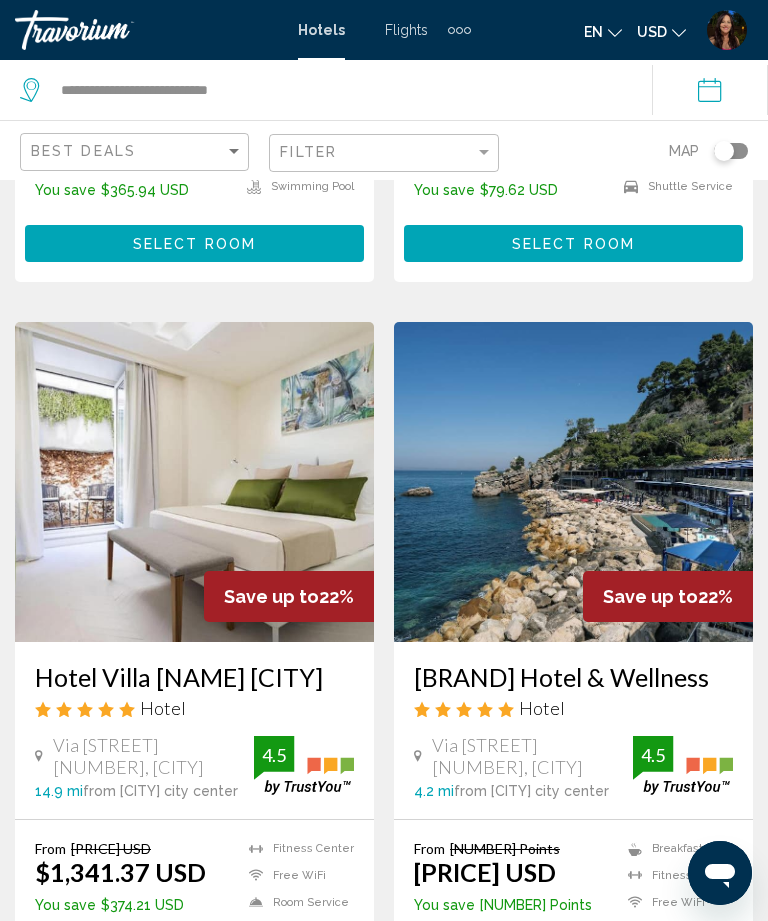 scroll, scrollTop: 2884, scrollLeft: 0, axis: vertical 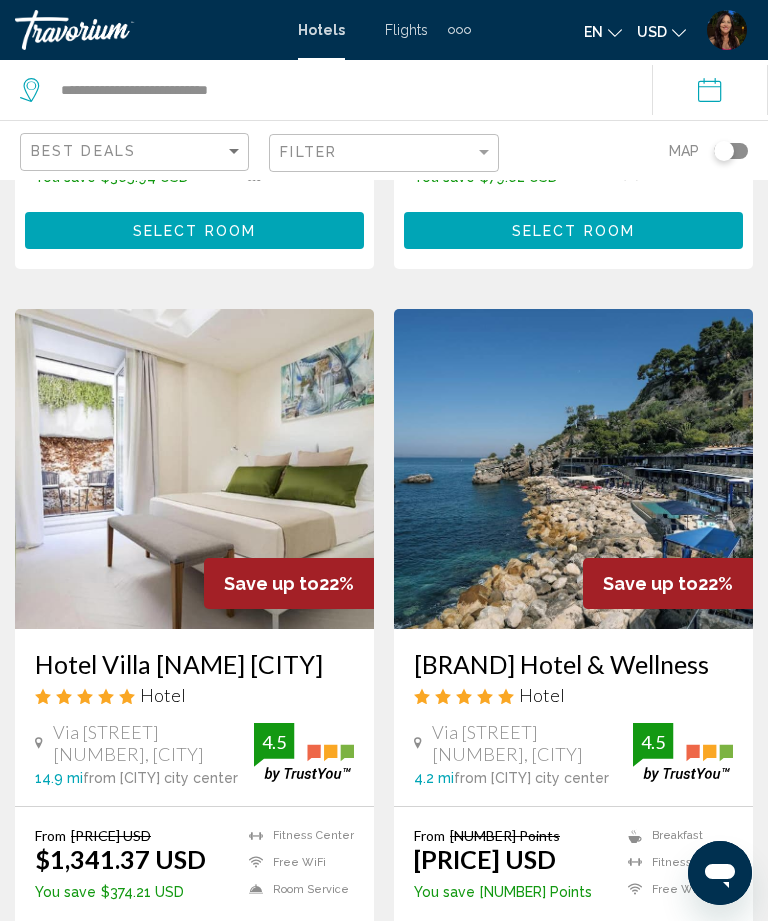 click at bounding box center [194, 469] 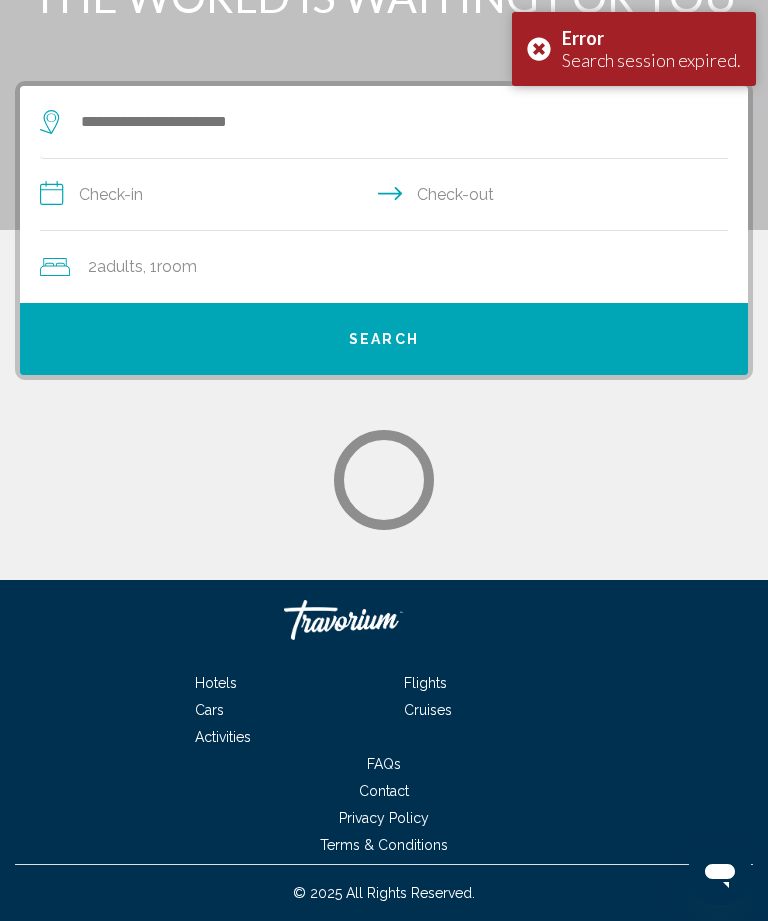 scroll, scrollTop: 0, scrollLeft: 0, axis: both 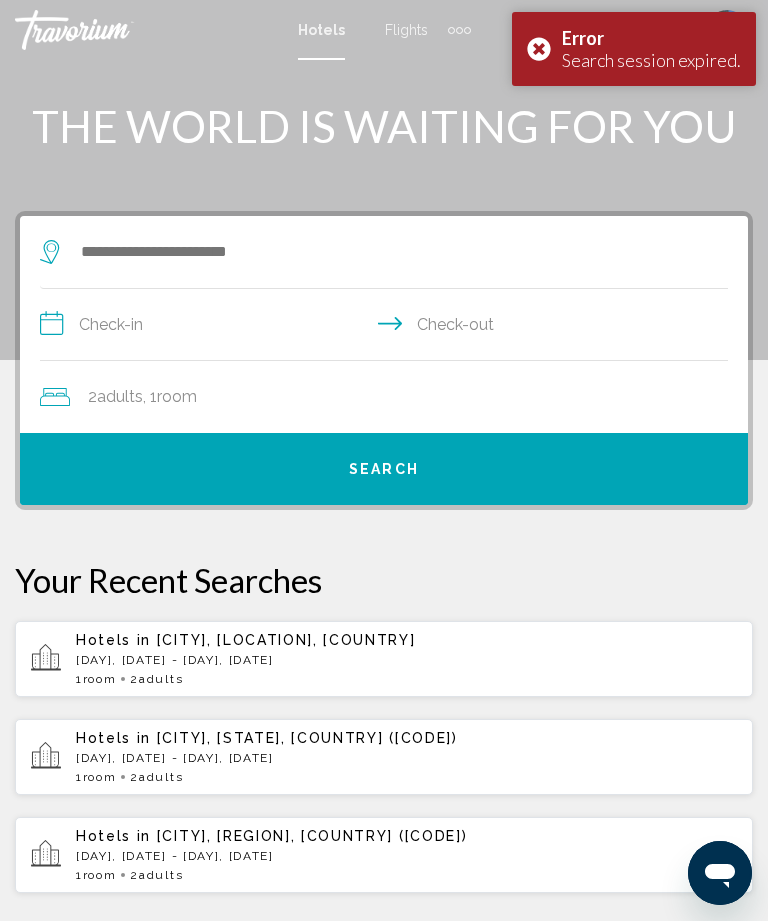 click on "[DAY], [DATE] - [DAY], [DATE]" at bounding box center [406, 660] 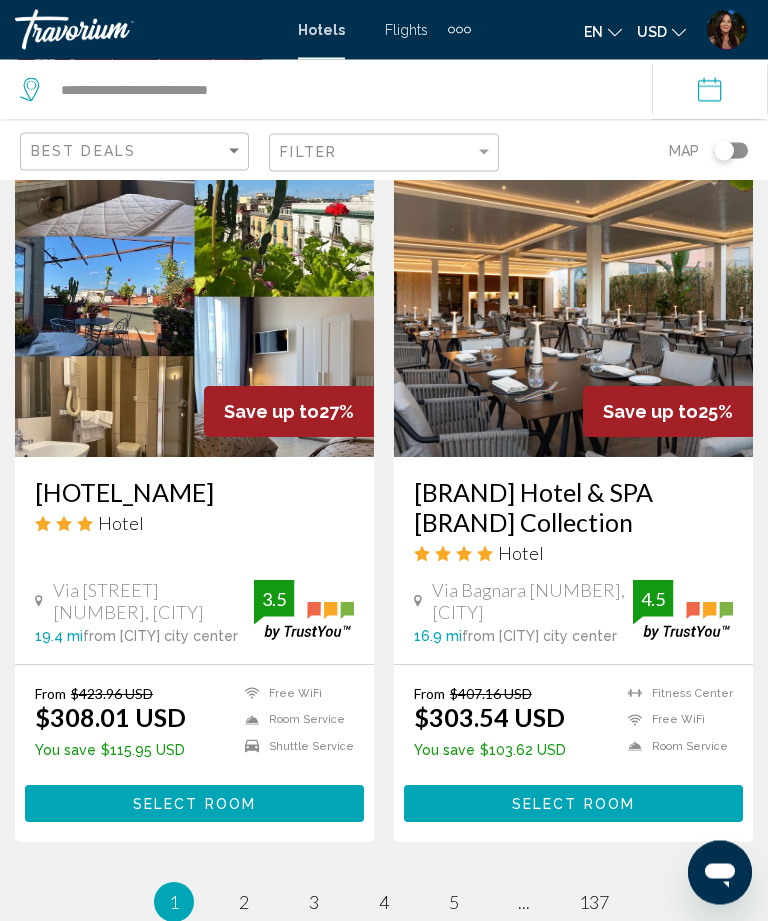 scroll, scrollTop: 4063, scrollLeft: 0, axis: vertical 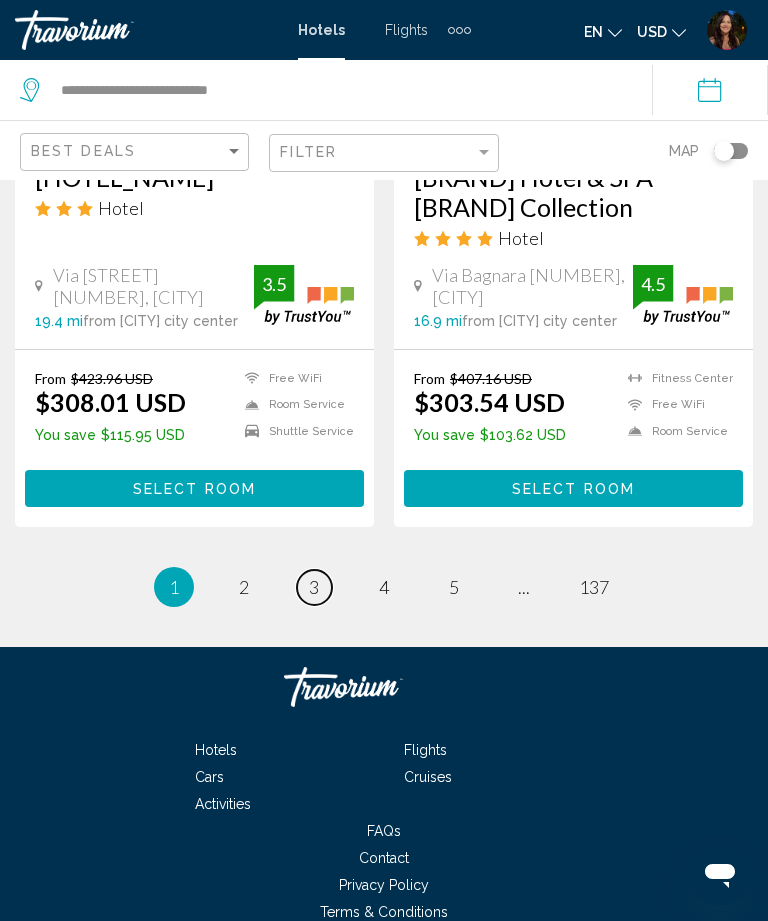 click on "3" at bounding box center (314, 587) 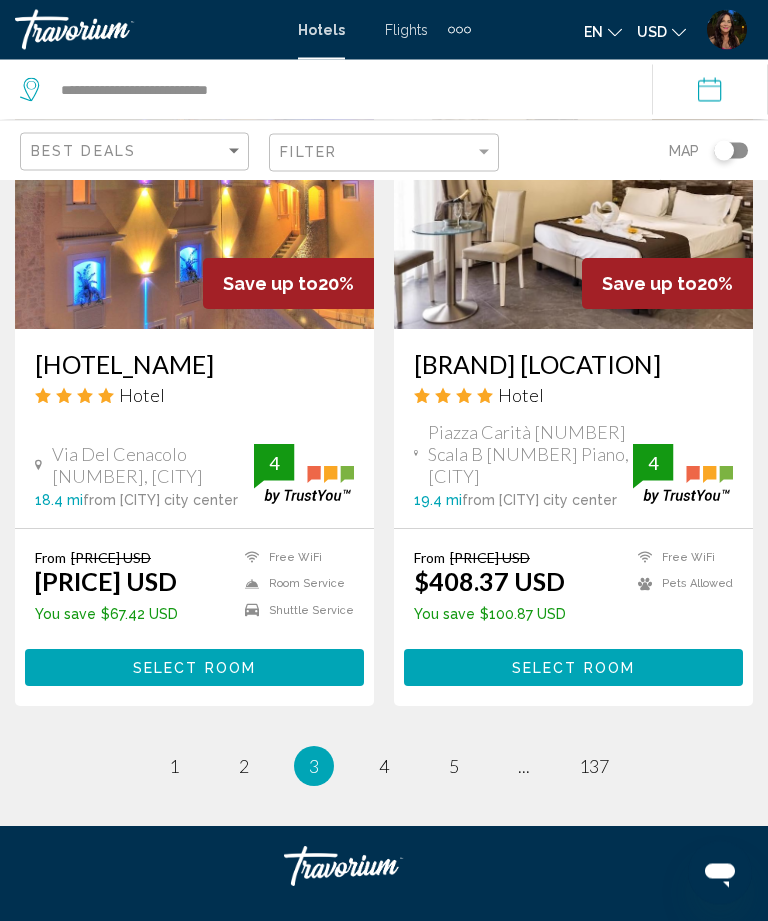 scroll, scrollTop: 3975, scrollLeft: 0, axis: vertical 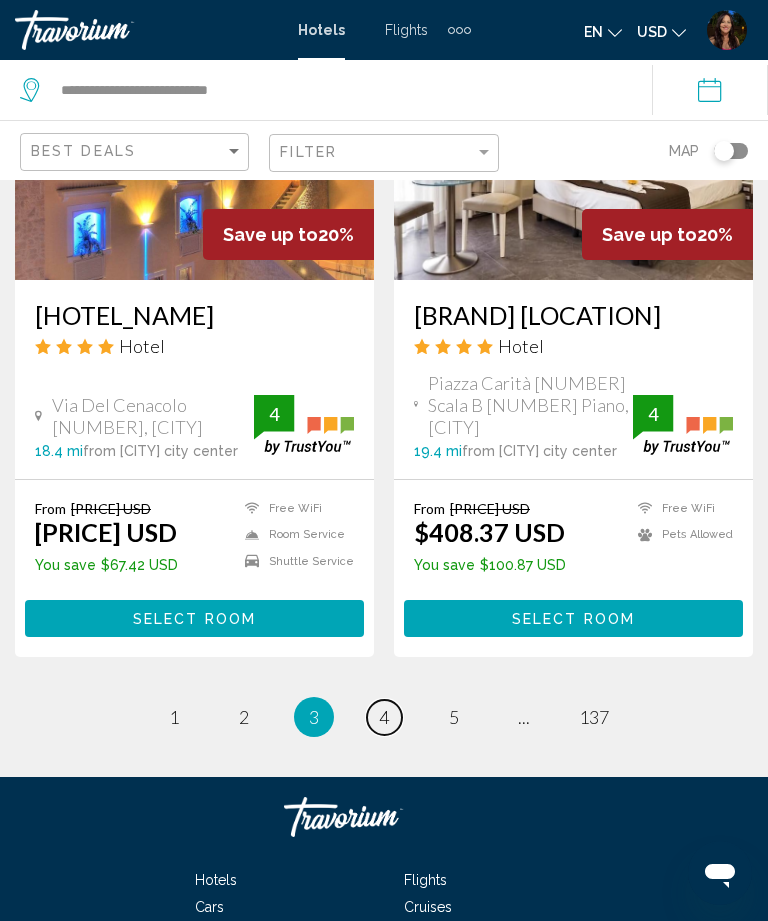 click on "4" at bounding box center (384, 717) 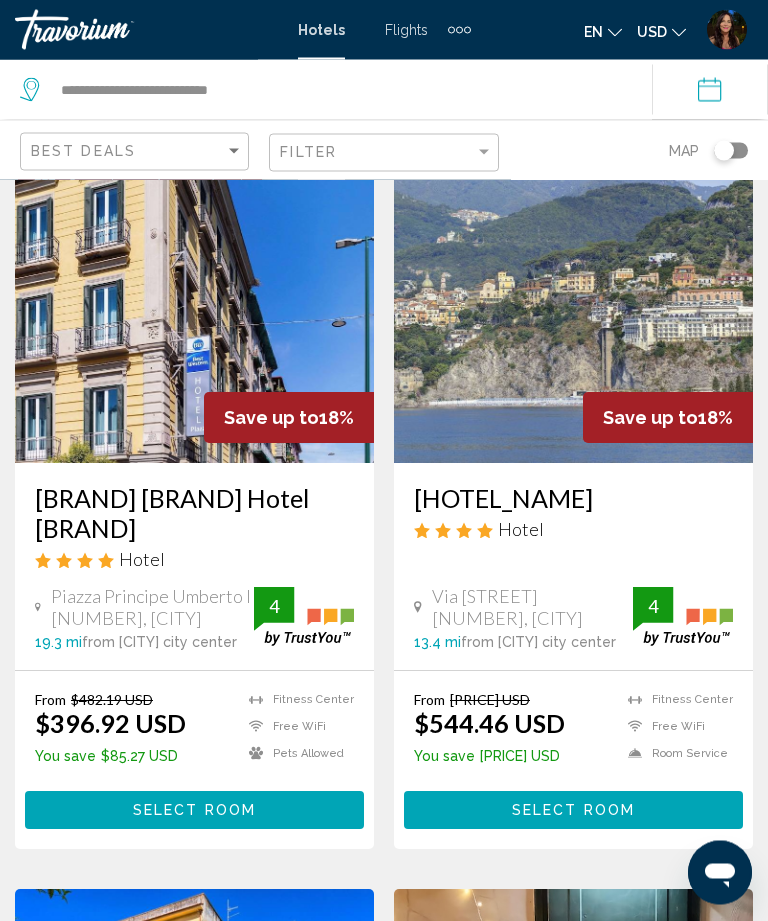 scroll, scrollTop: 822, scrollLeft: 0, axis: vertical 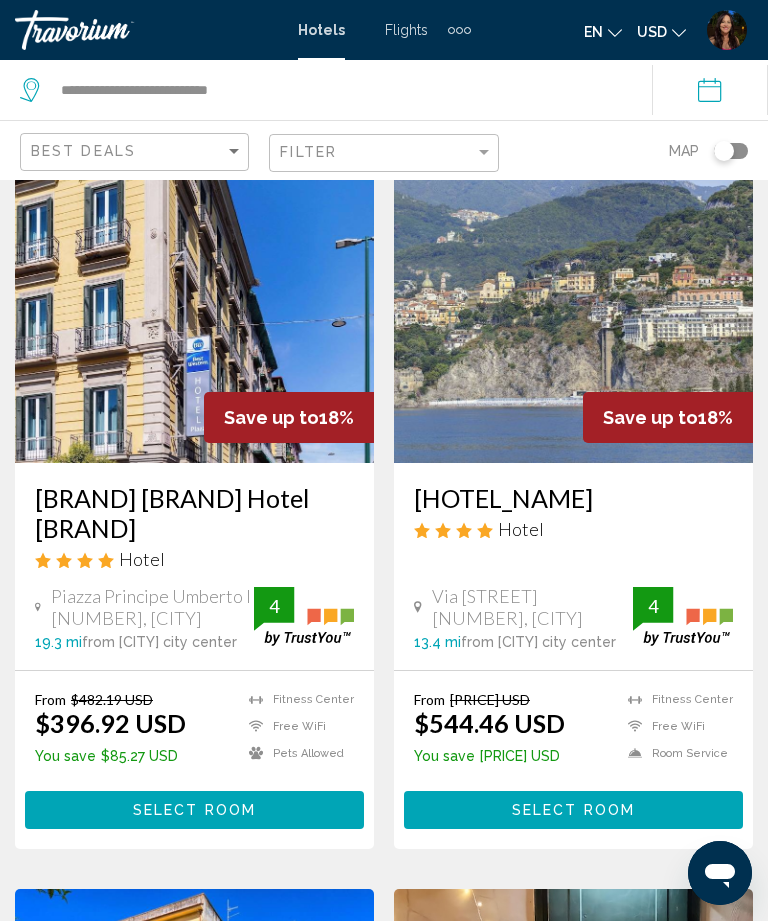 click on "Select Room" at bounding box center [573, 809] 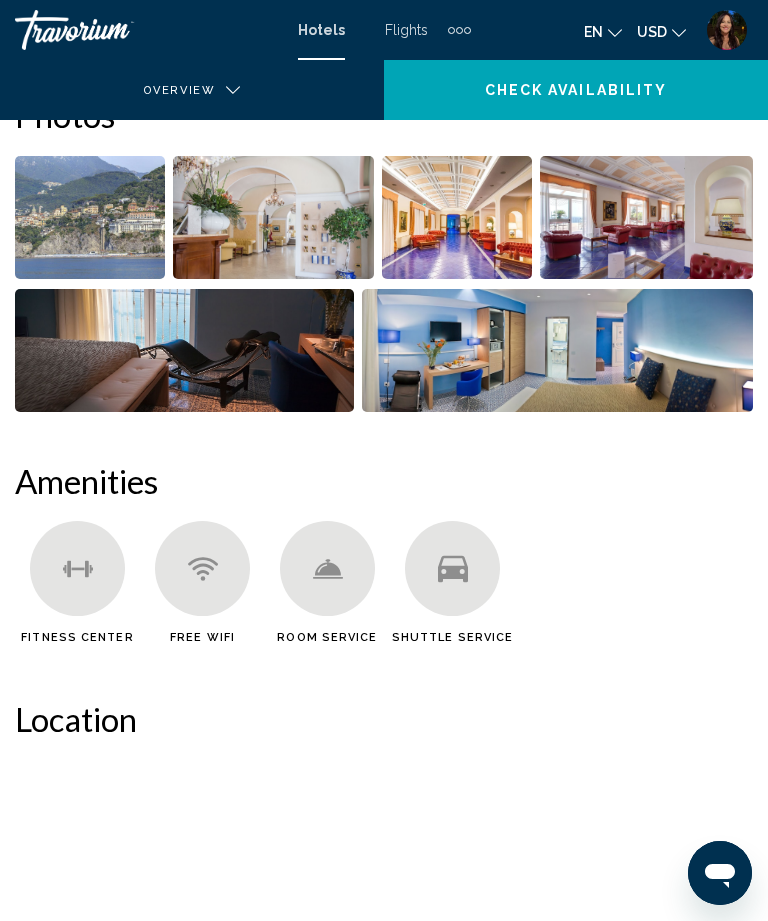 scroll, scrollTop: 0, scrollLeft: 0, axis: both 